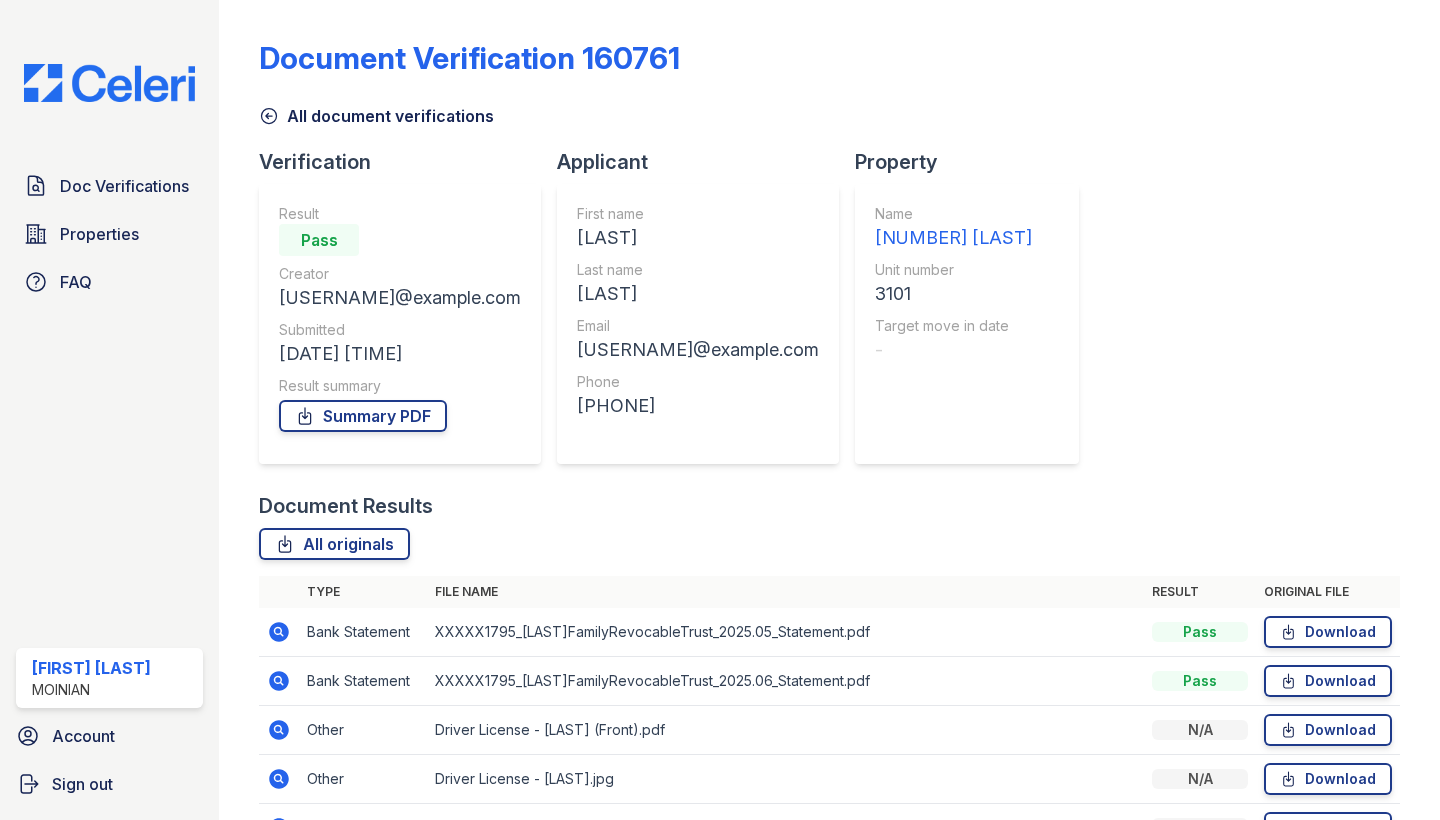 scroll, scrollTop: 0, scrollLeft: 0, axis: both 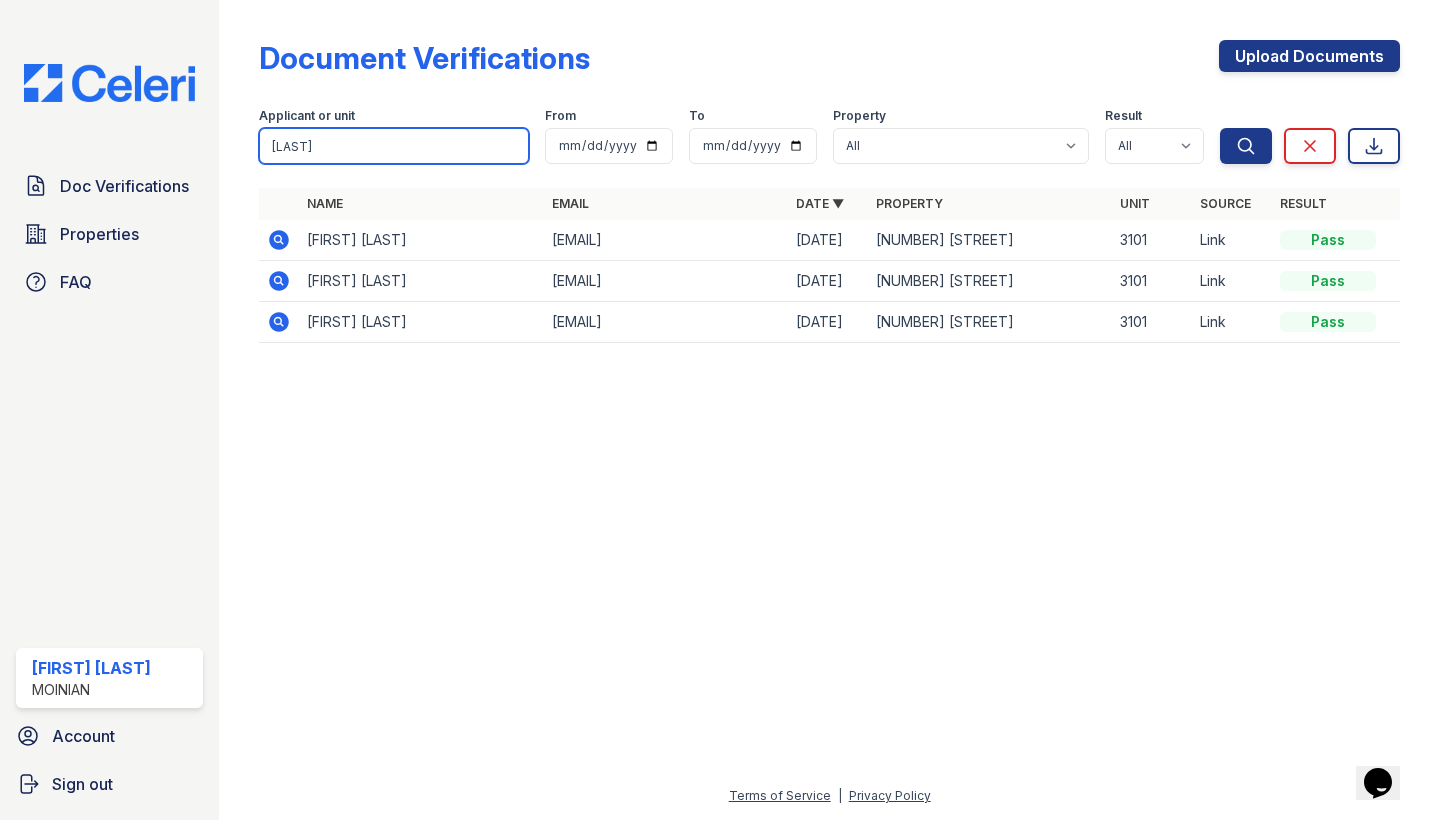 click on "[LAST]" at bounding box center (394, 146) 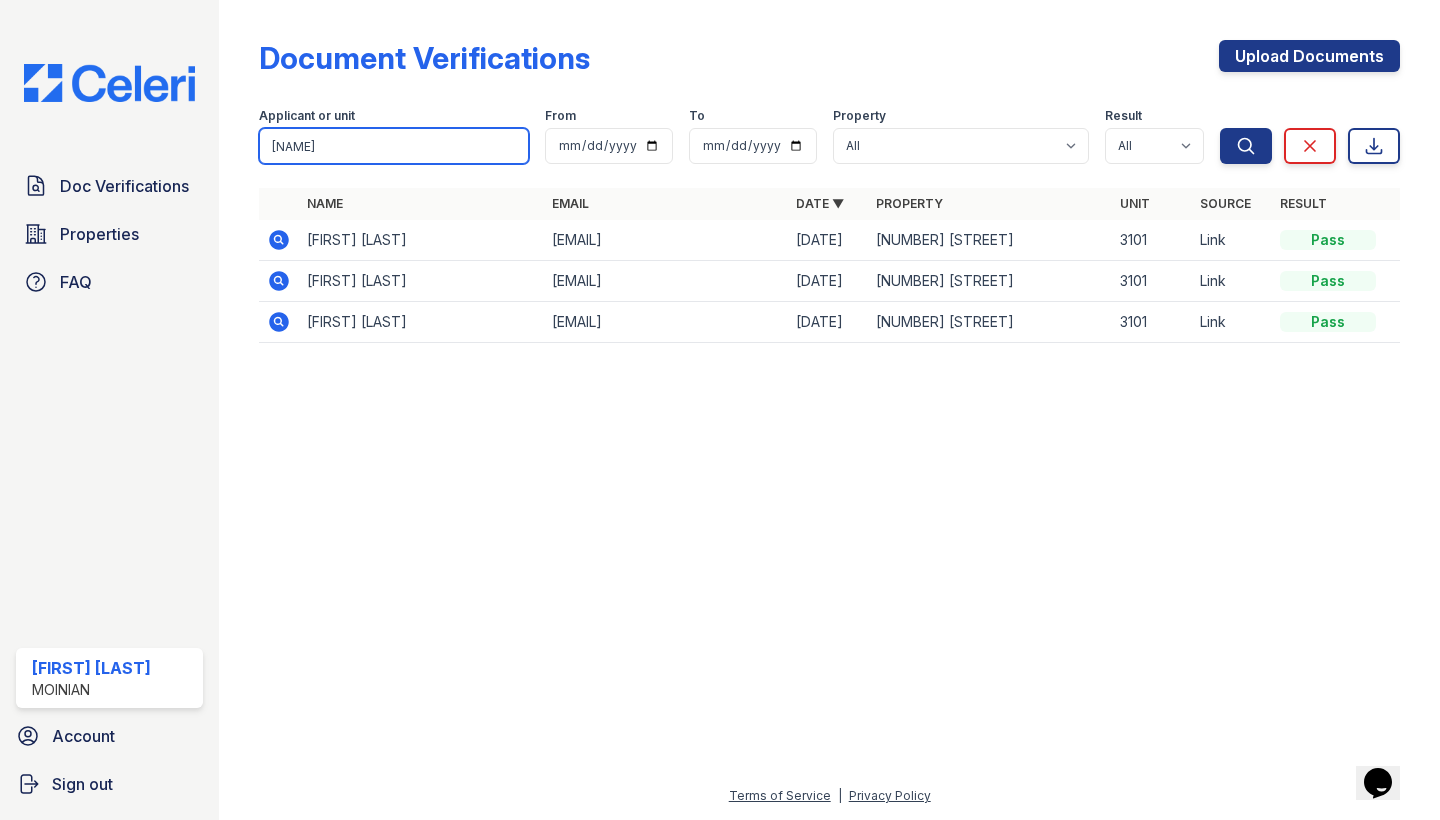 type on "Alfred" 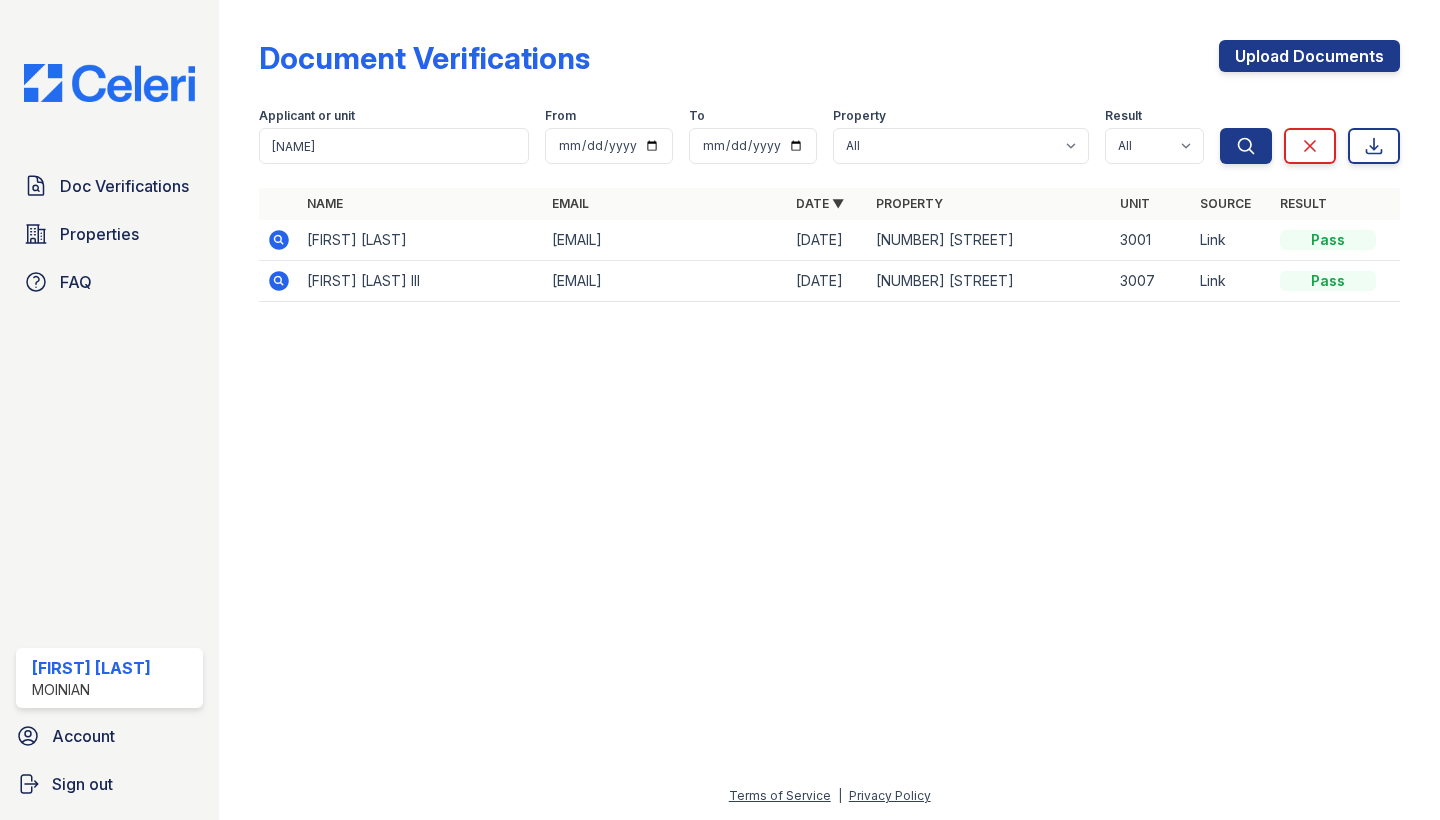 click 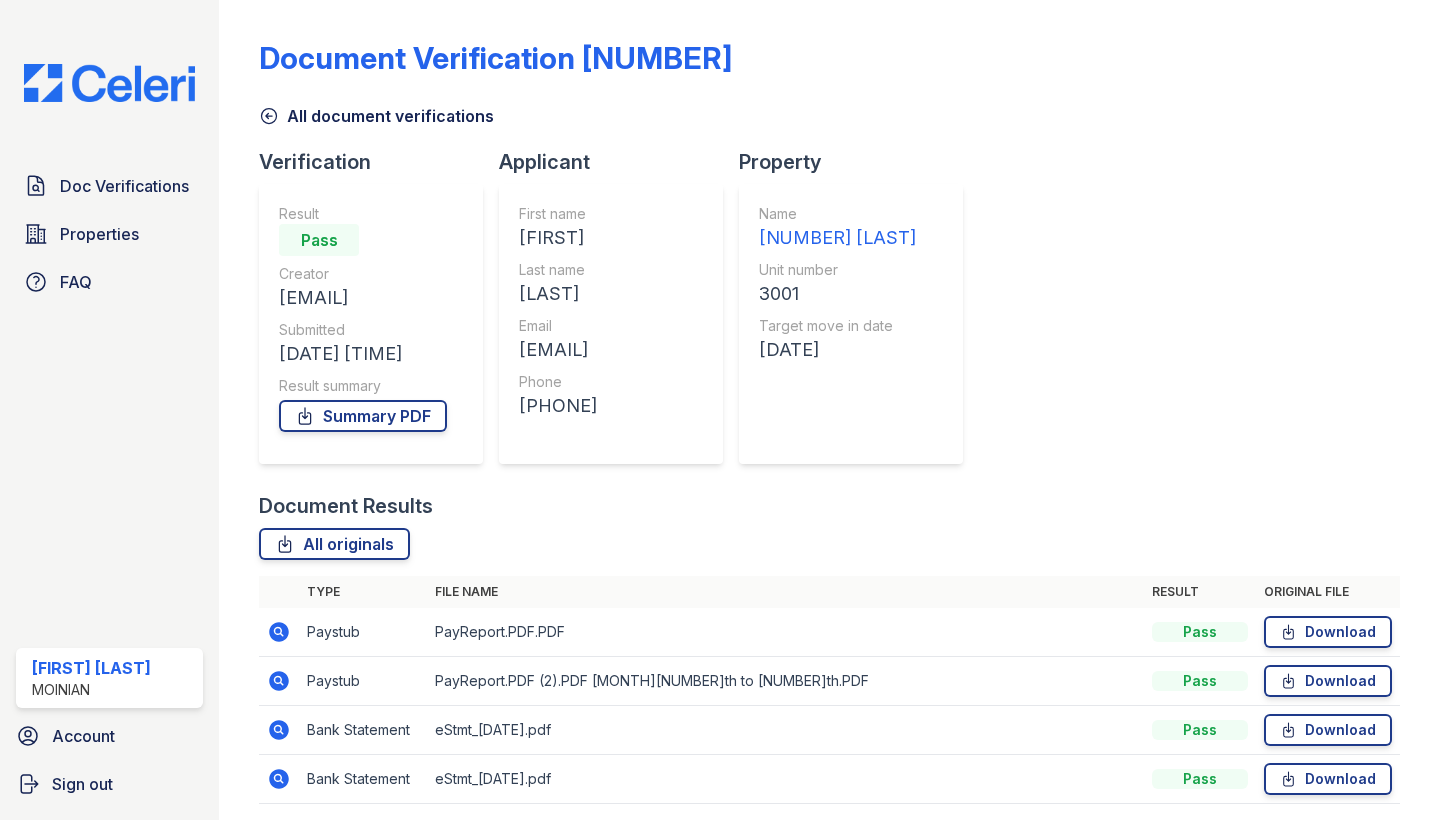 scroll, scrollTop: 0, scrollLeft: 0, axis: both 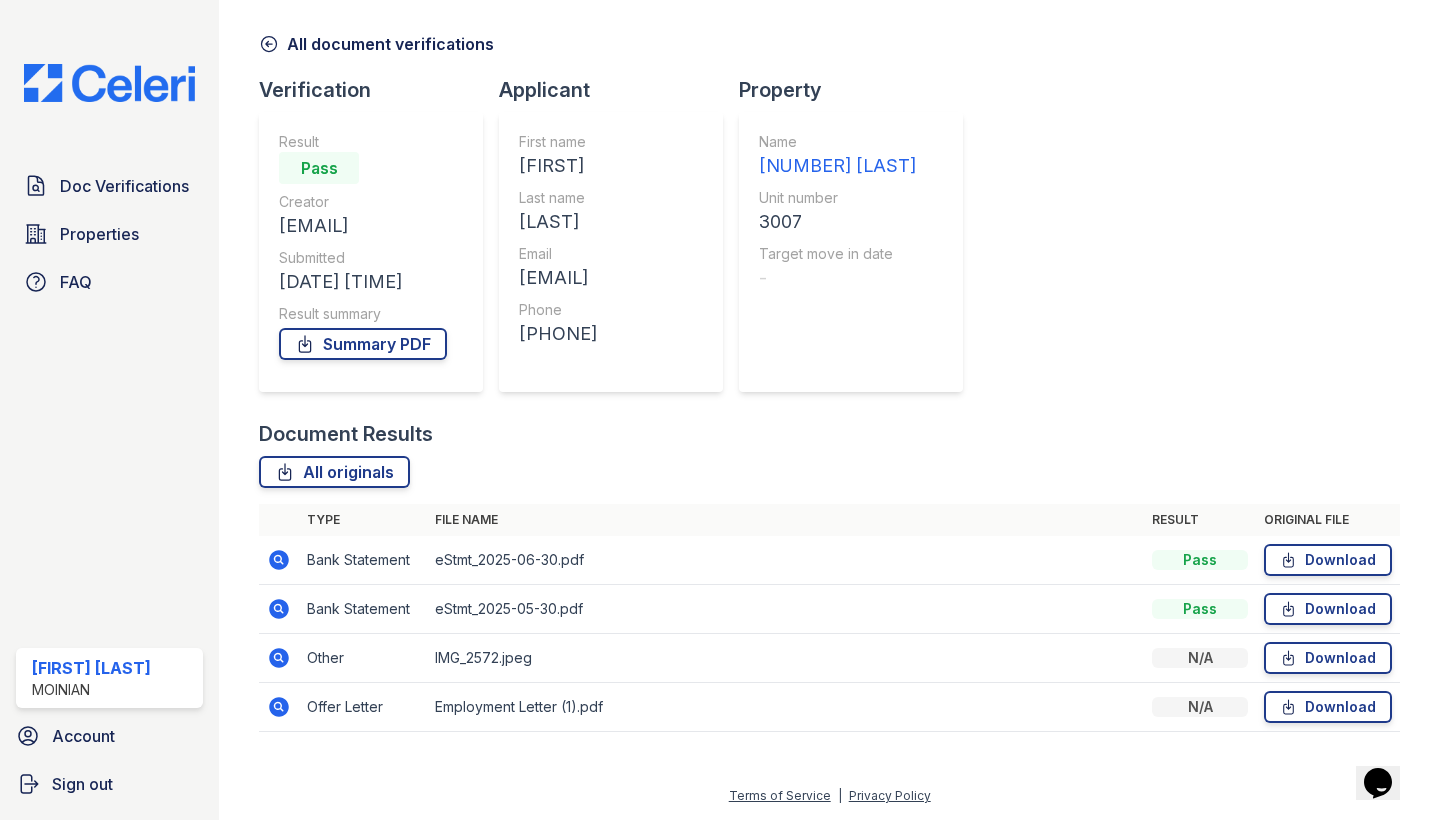 click 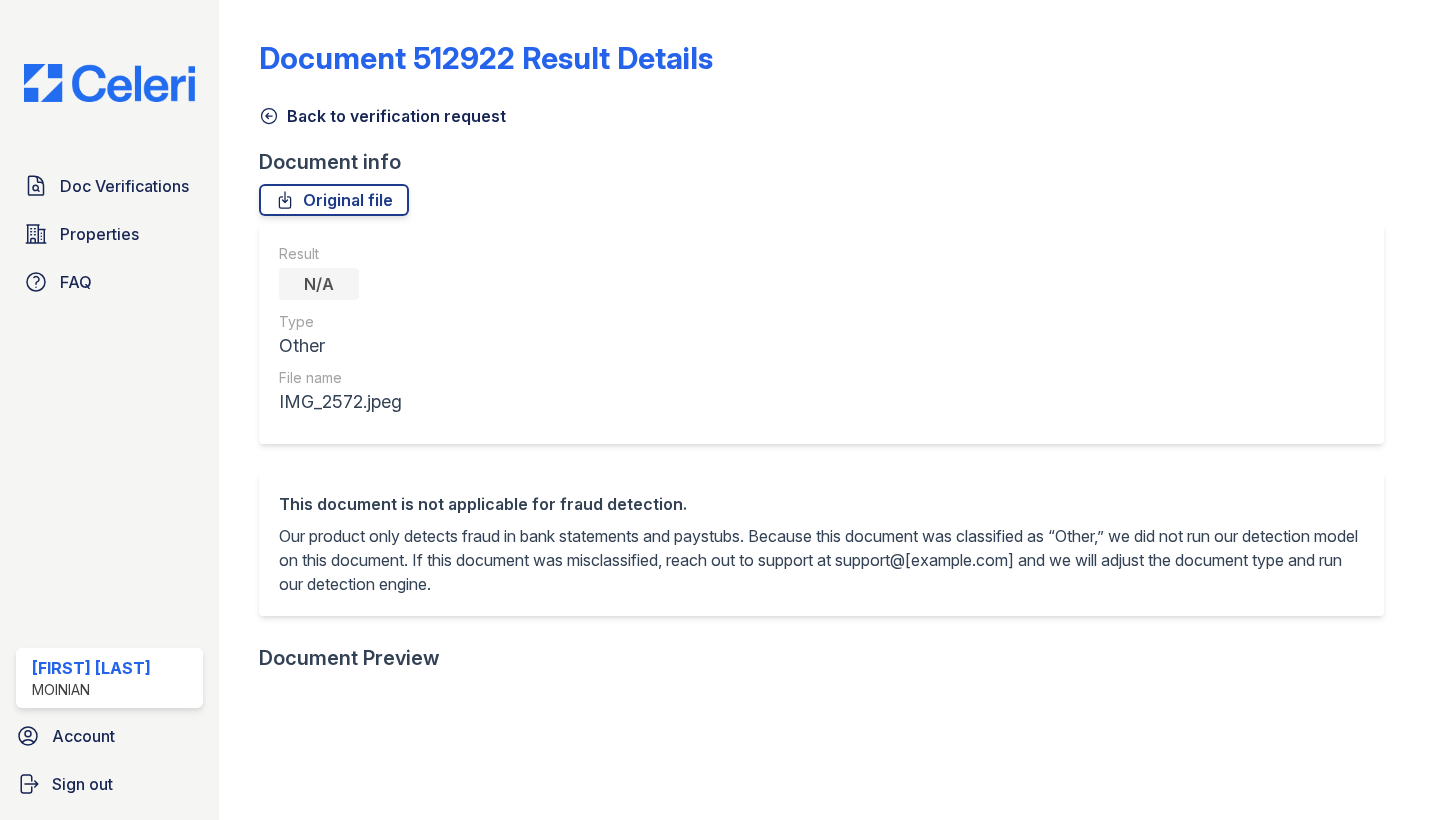 scroll, scrollTop: 0, scrollLeft: 0, axis: both 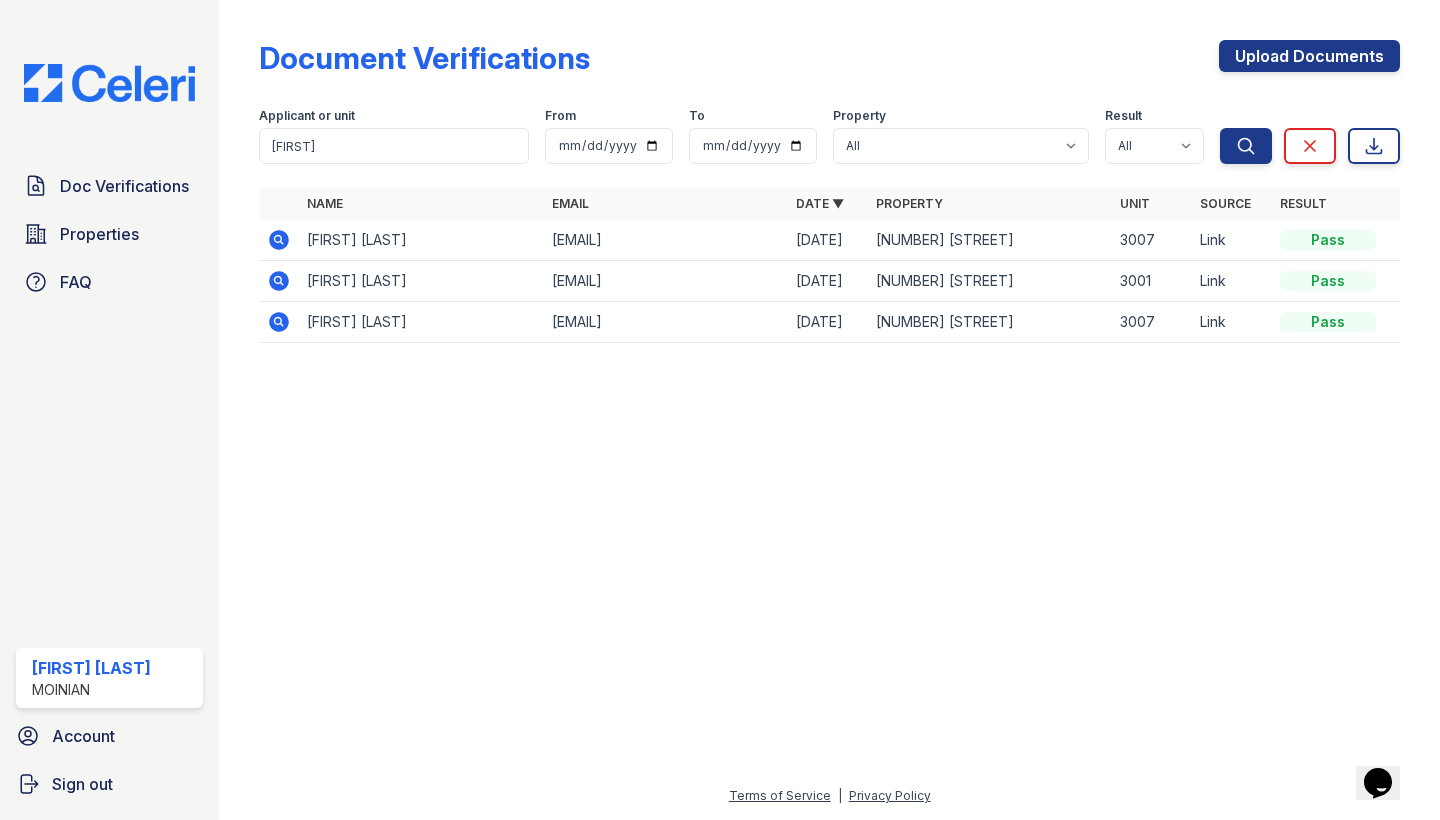 click 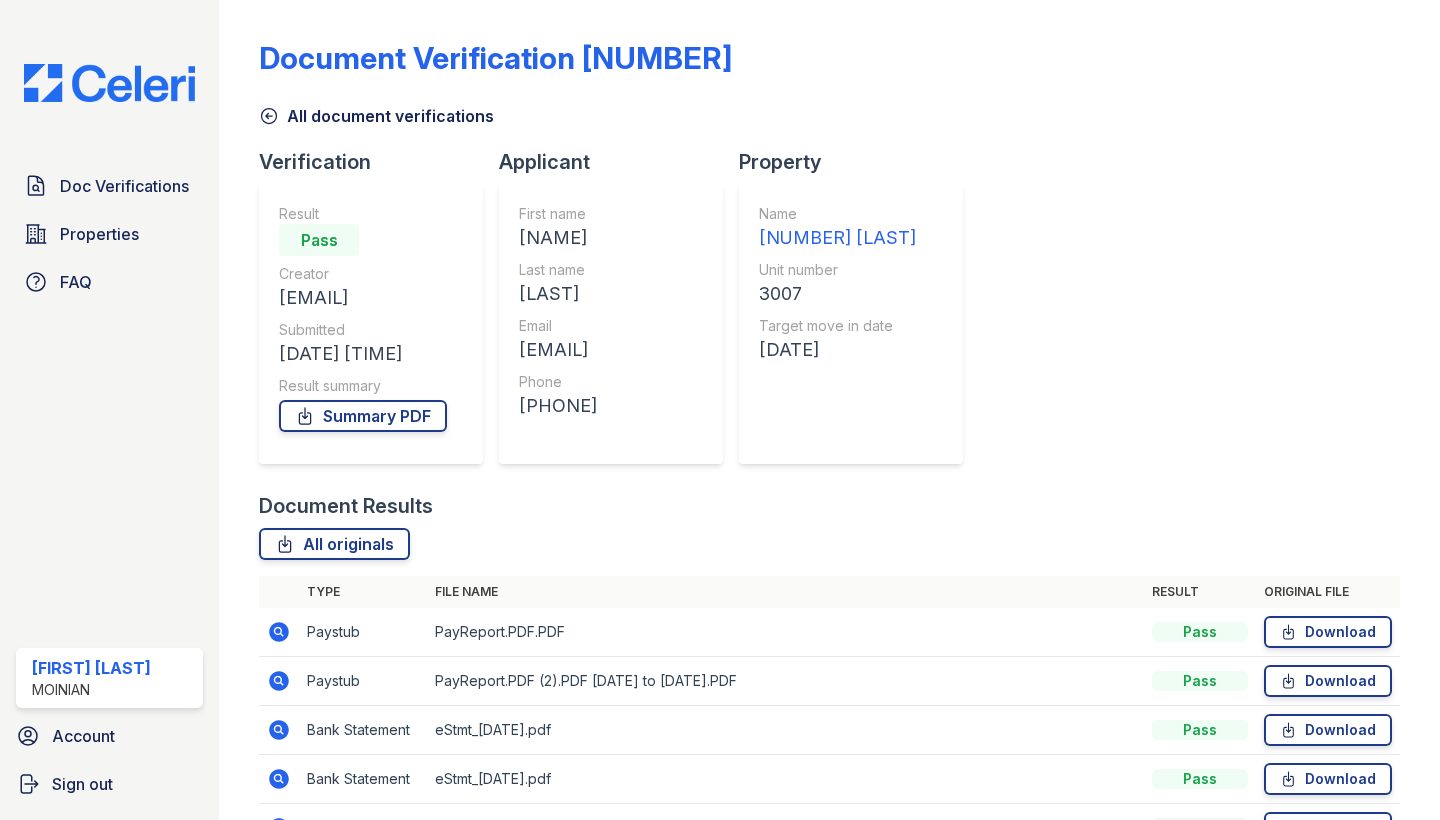 scroll, scrollTop: 0, scrollLeft: 0, axis: both 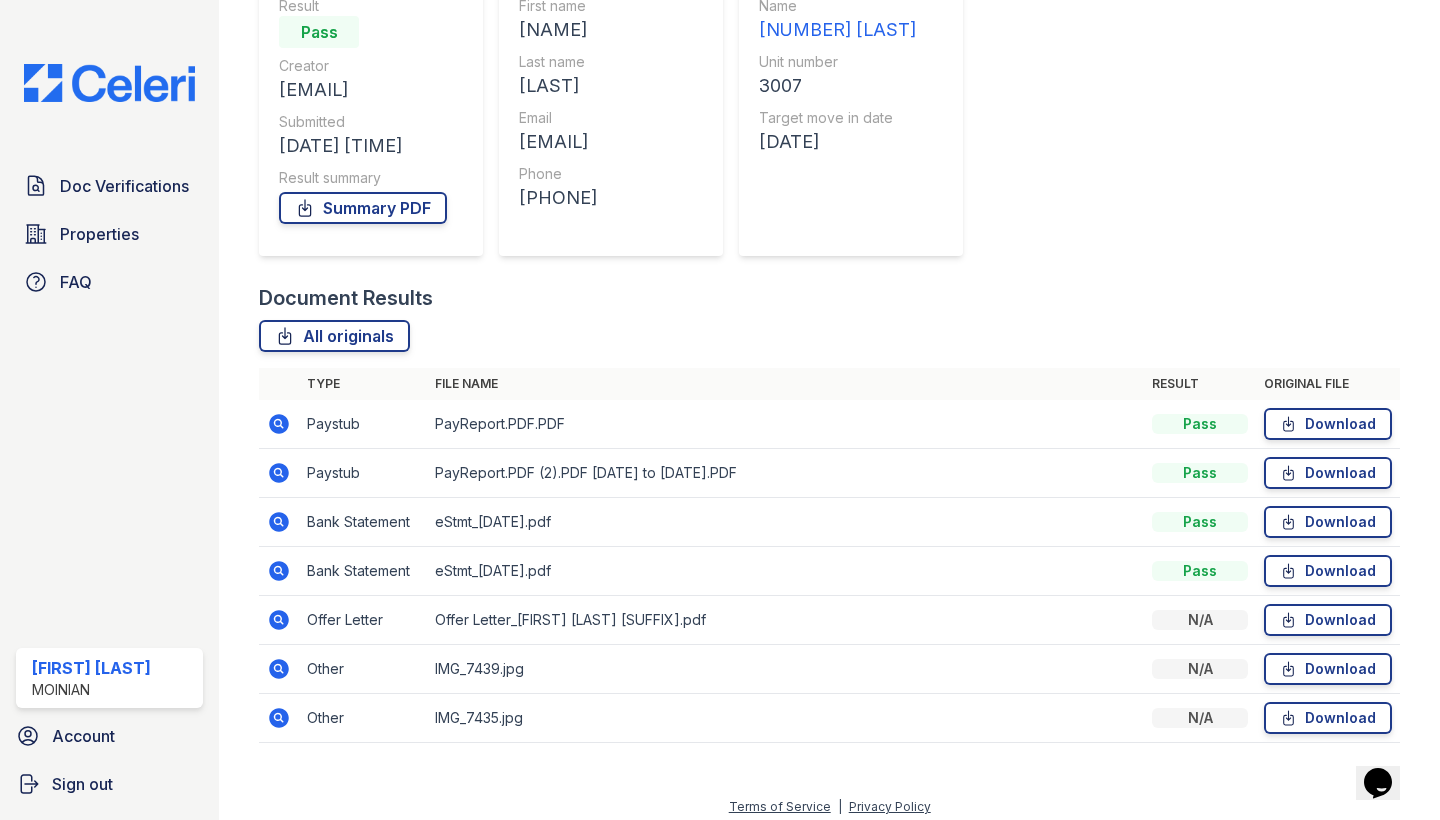 click 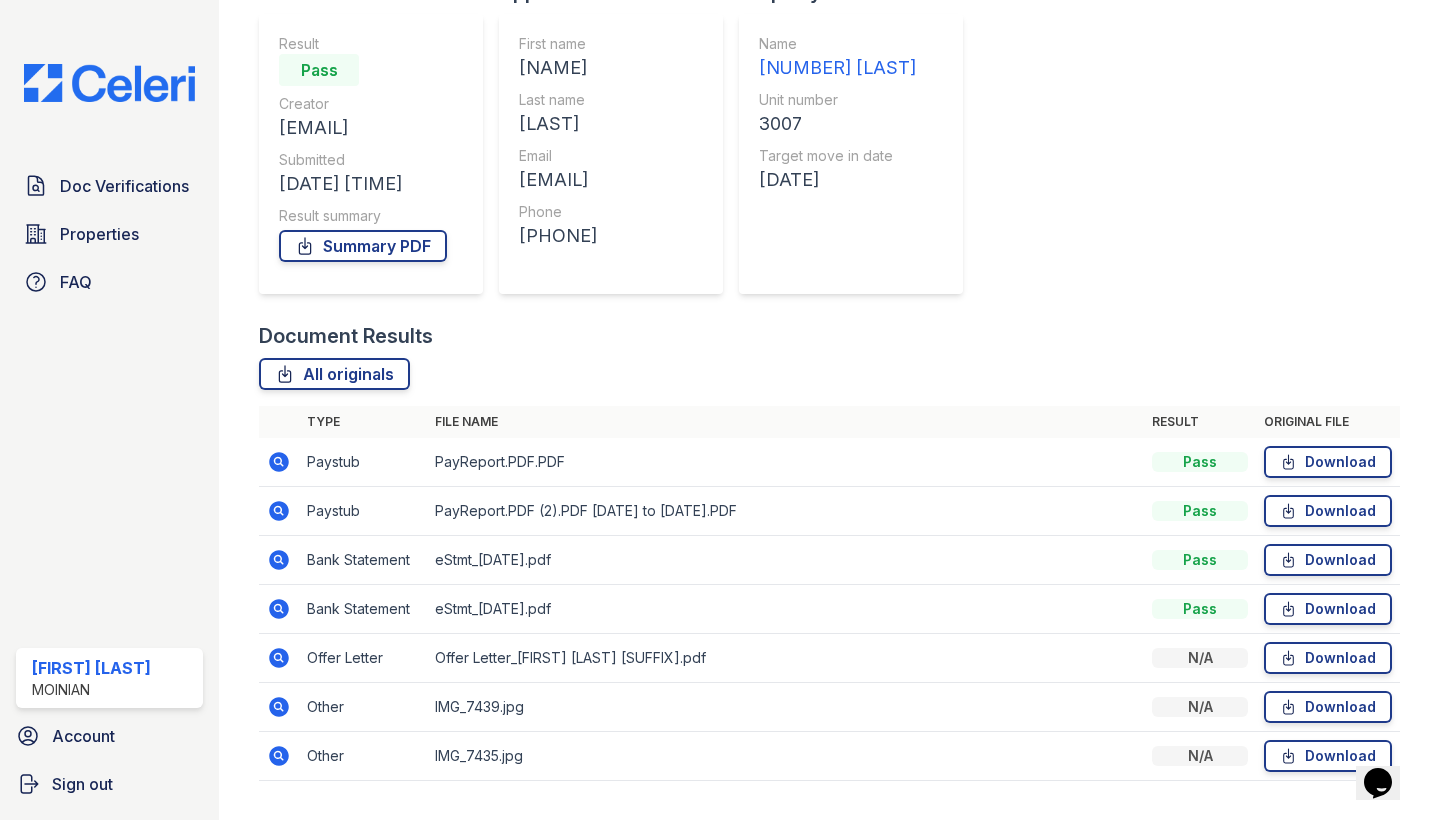 scroll, scrollTop: 171, scrollLeft: 0, axis: vertical 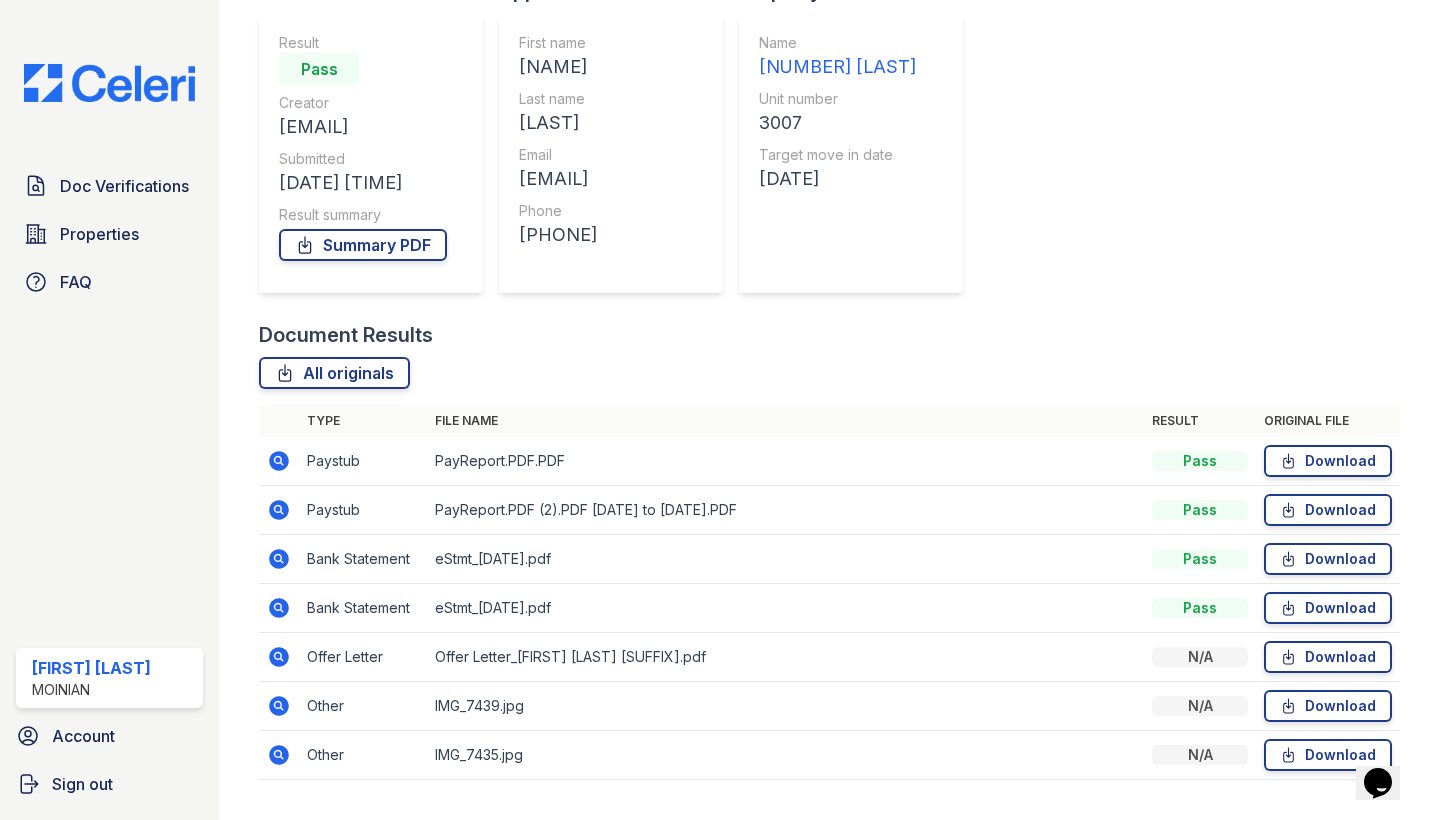 click 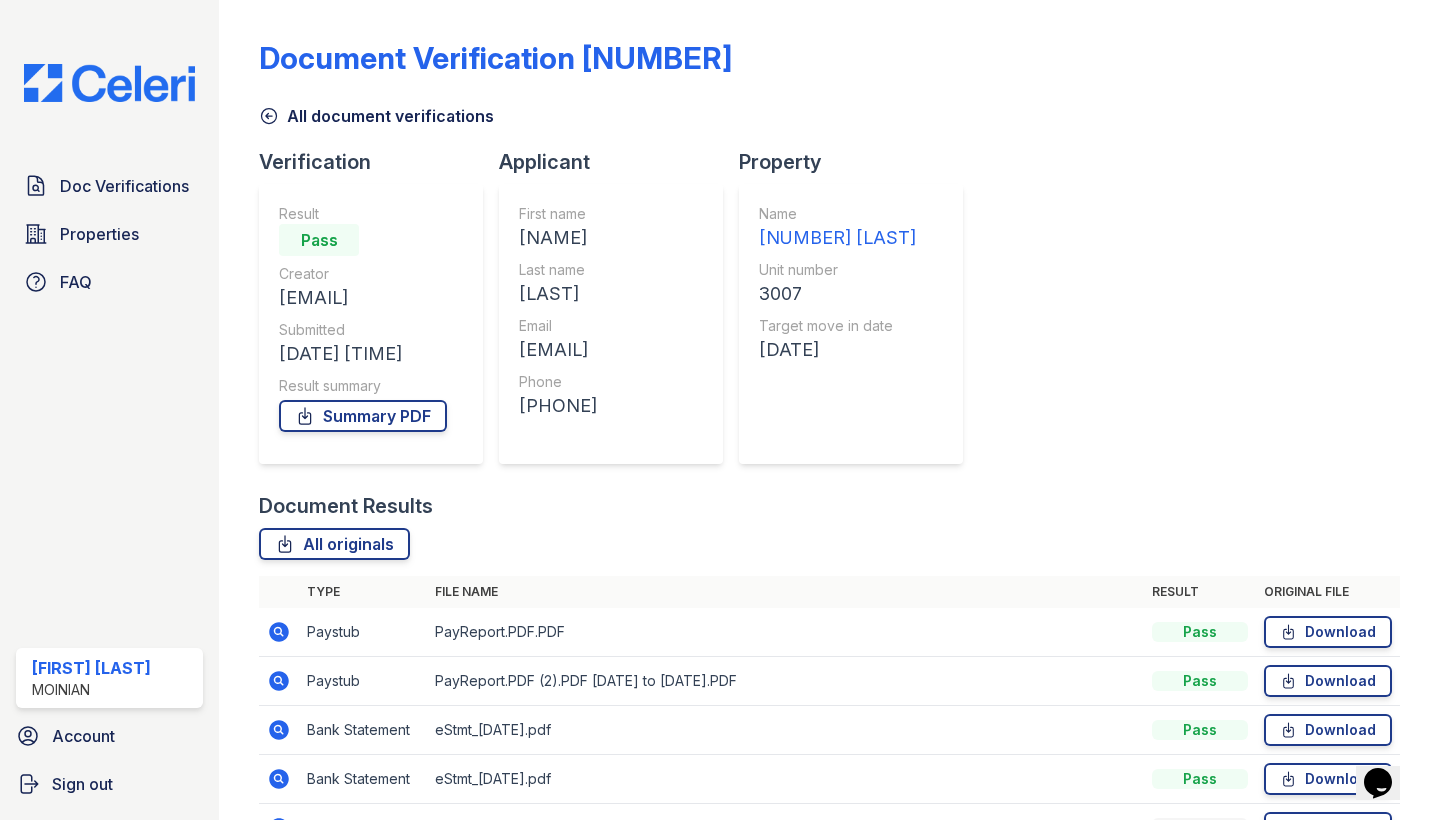 click on "Blaikie2525@gmail.com" at bounding box center [558, 350] 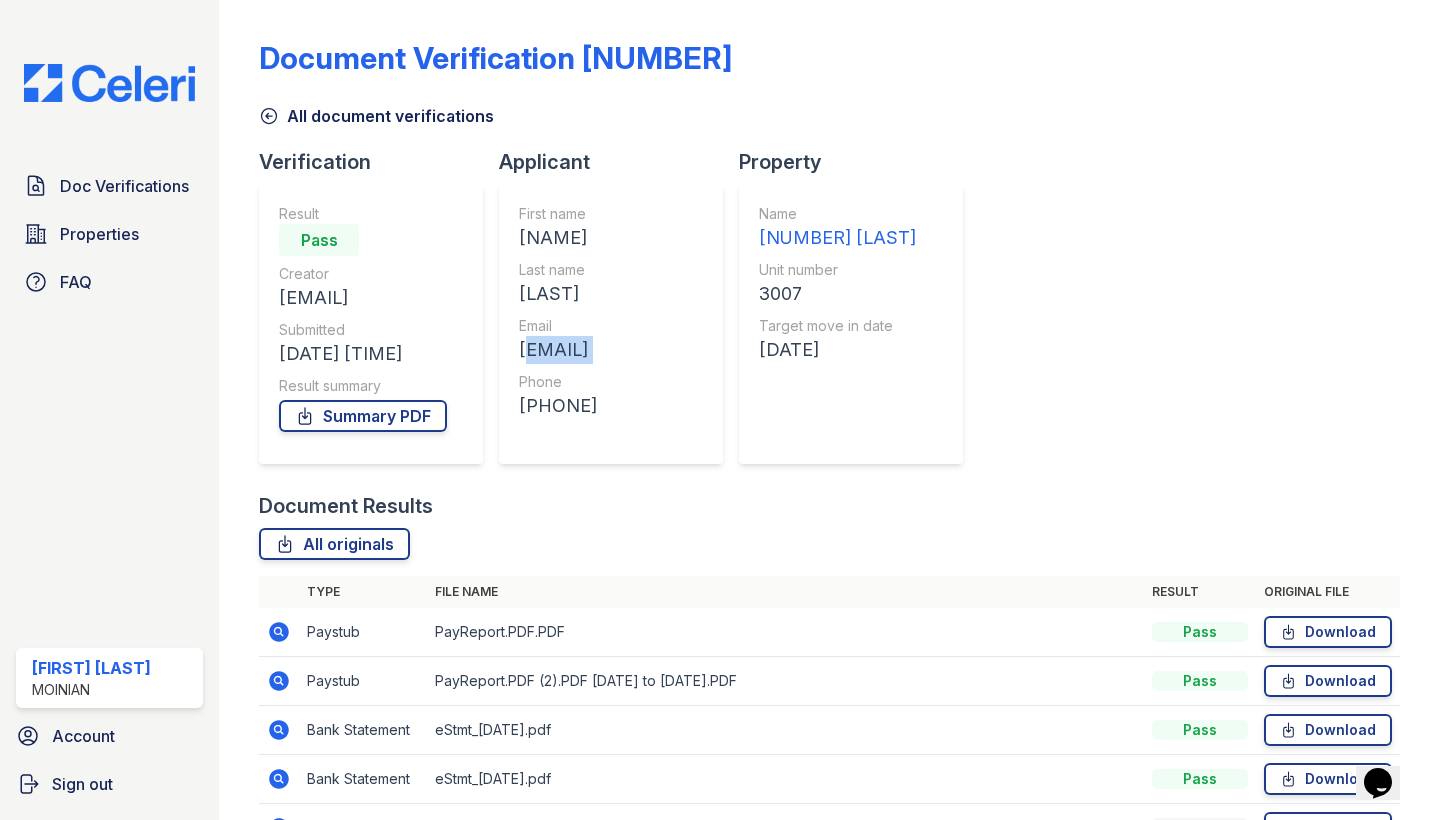 click on "Blaikie2525@gmail.com" at bounding box center (558, 350) 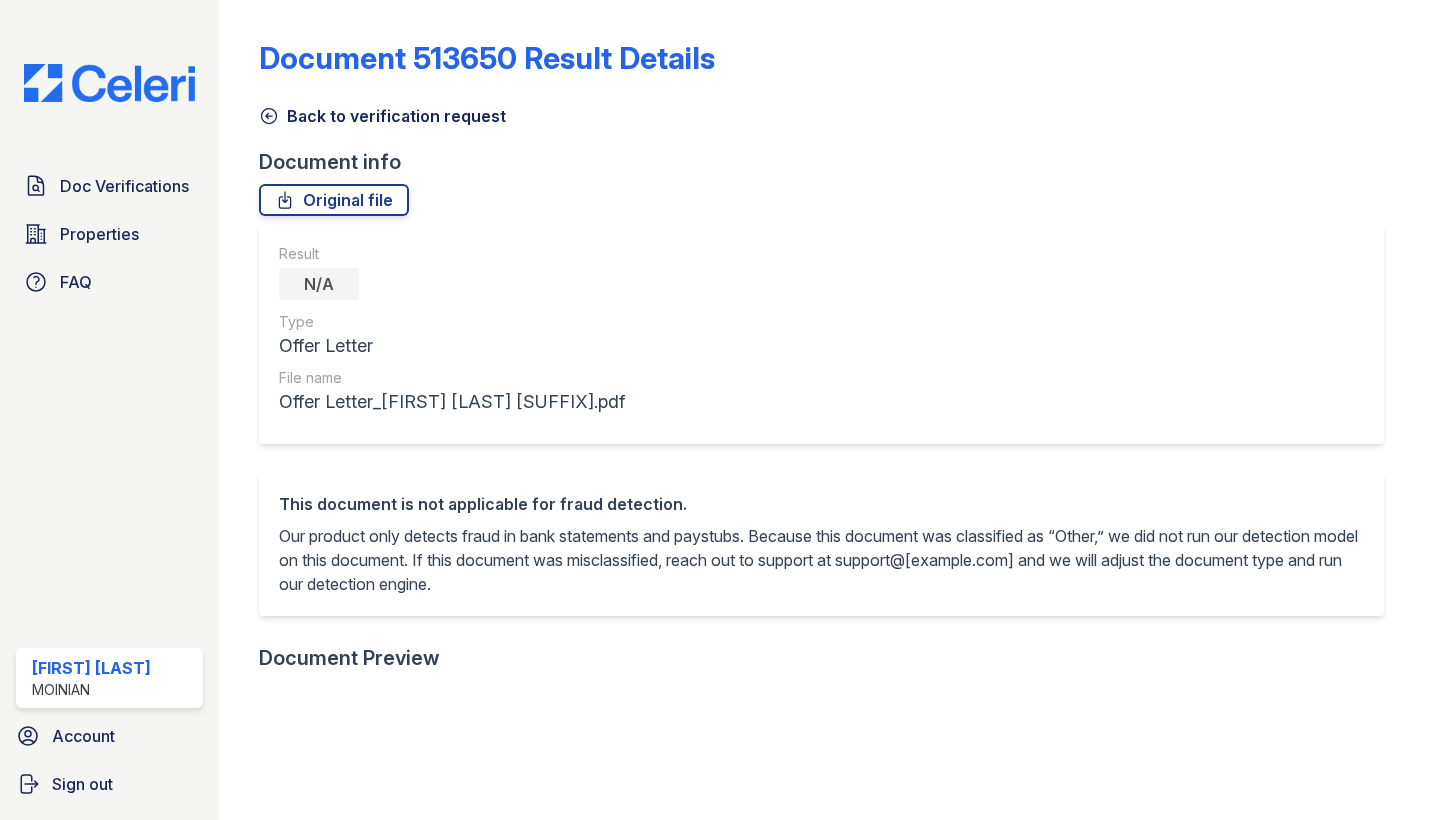 scroll, scrollTop: 0, scrollLeft: 0, axis: both 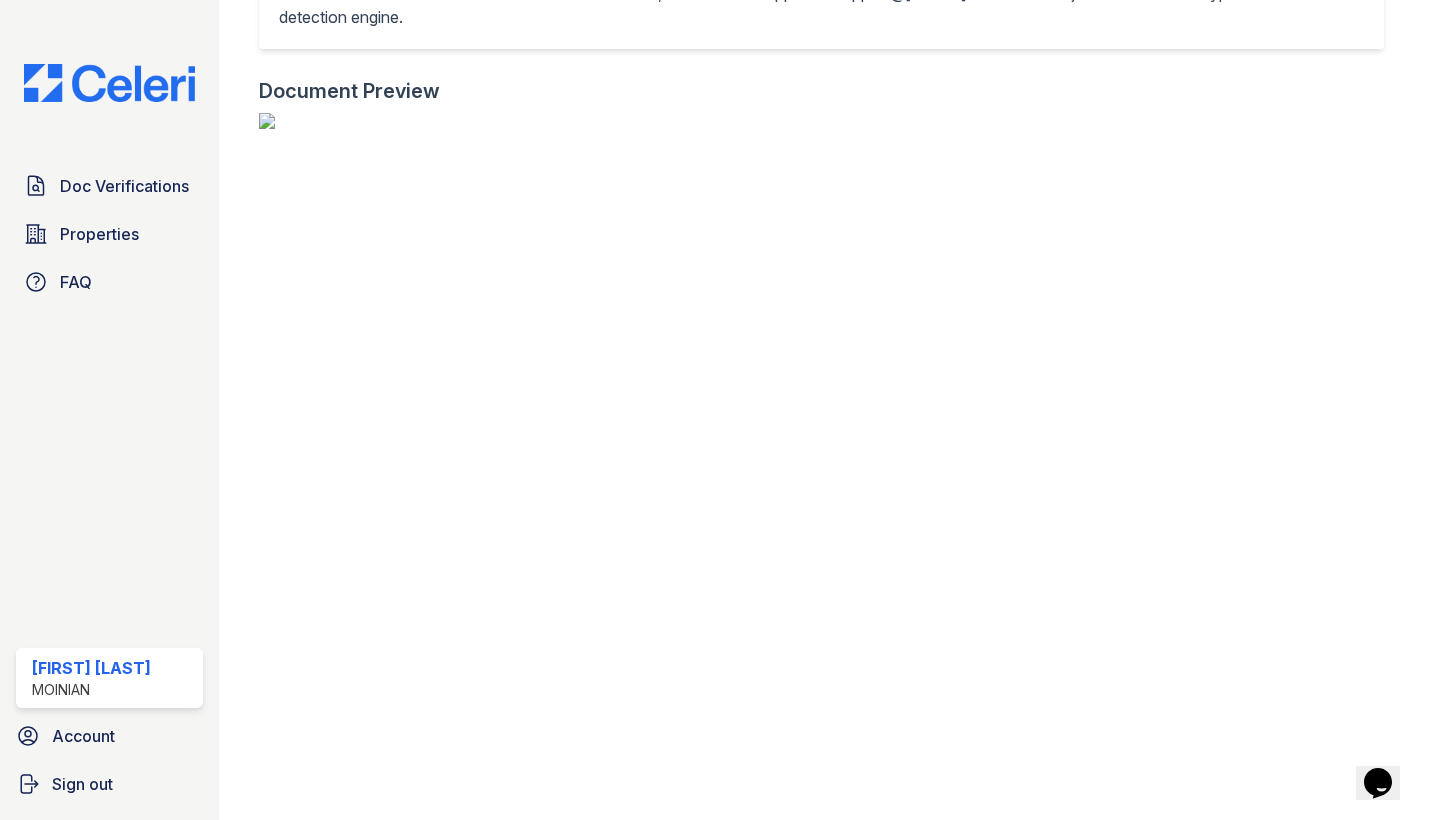 click at bounding box center (829, 121) 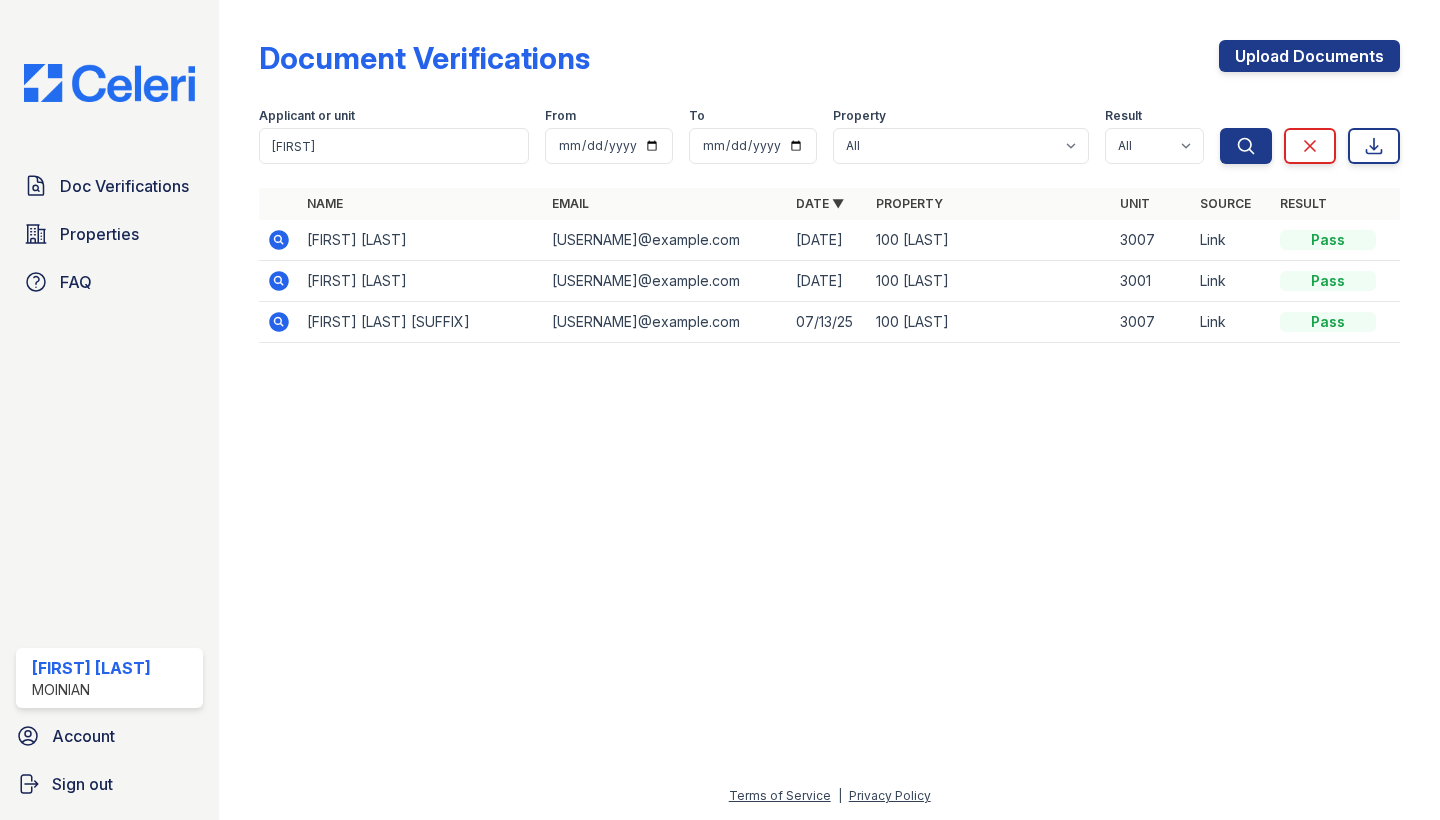 scroll, scrollTop: 0, scrollLeft: 0, axis: both 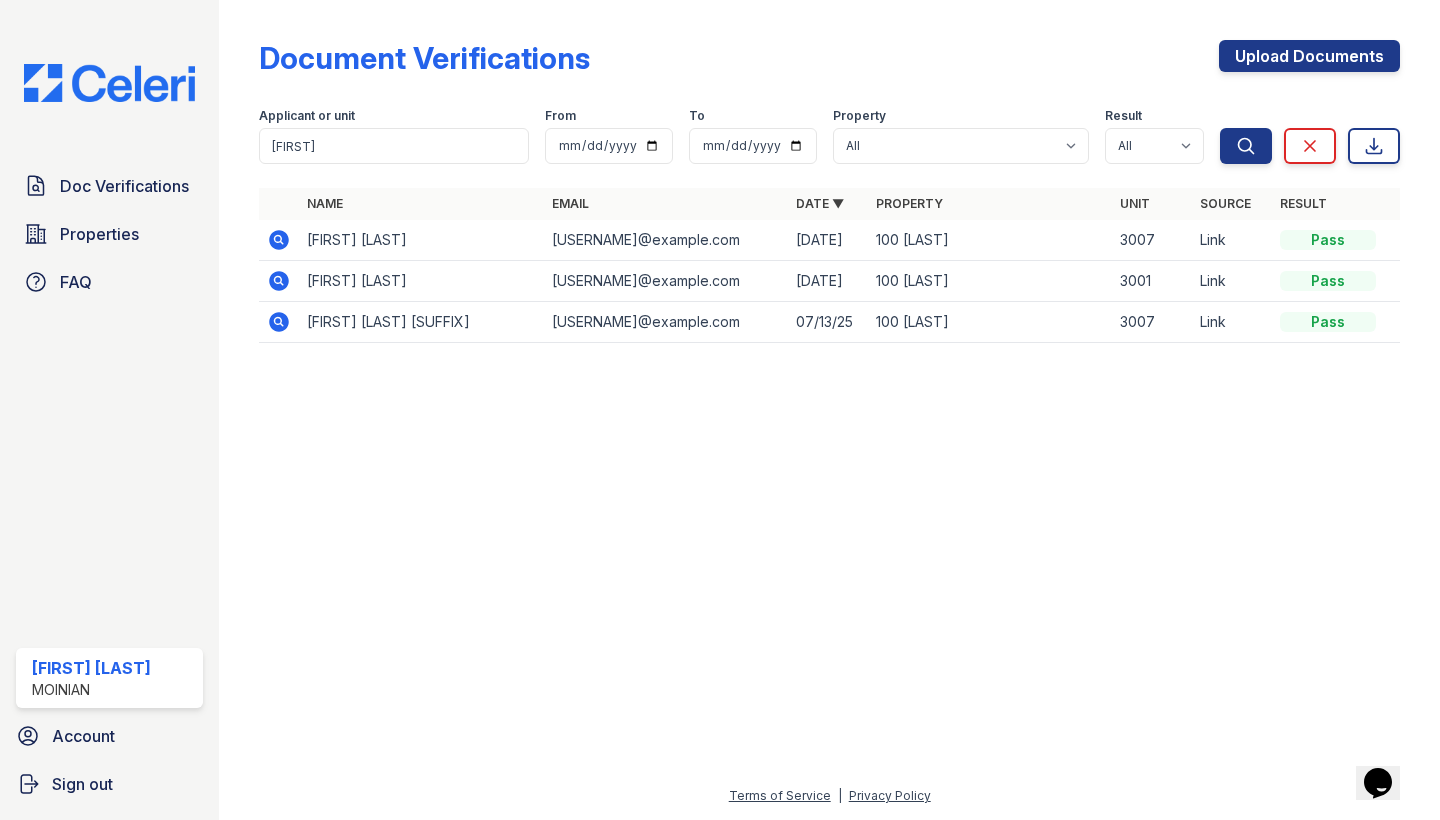 click 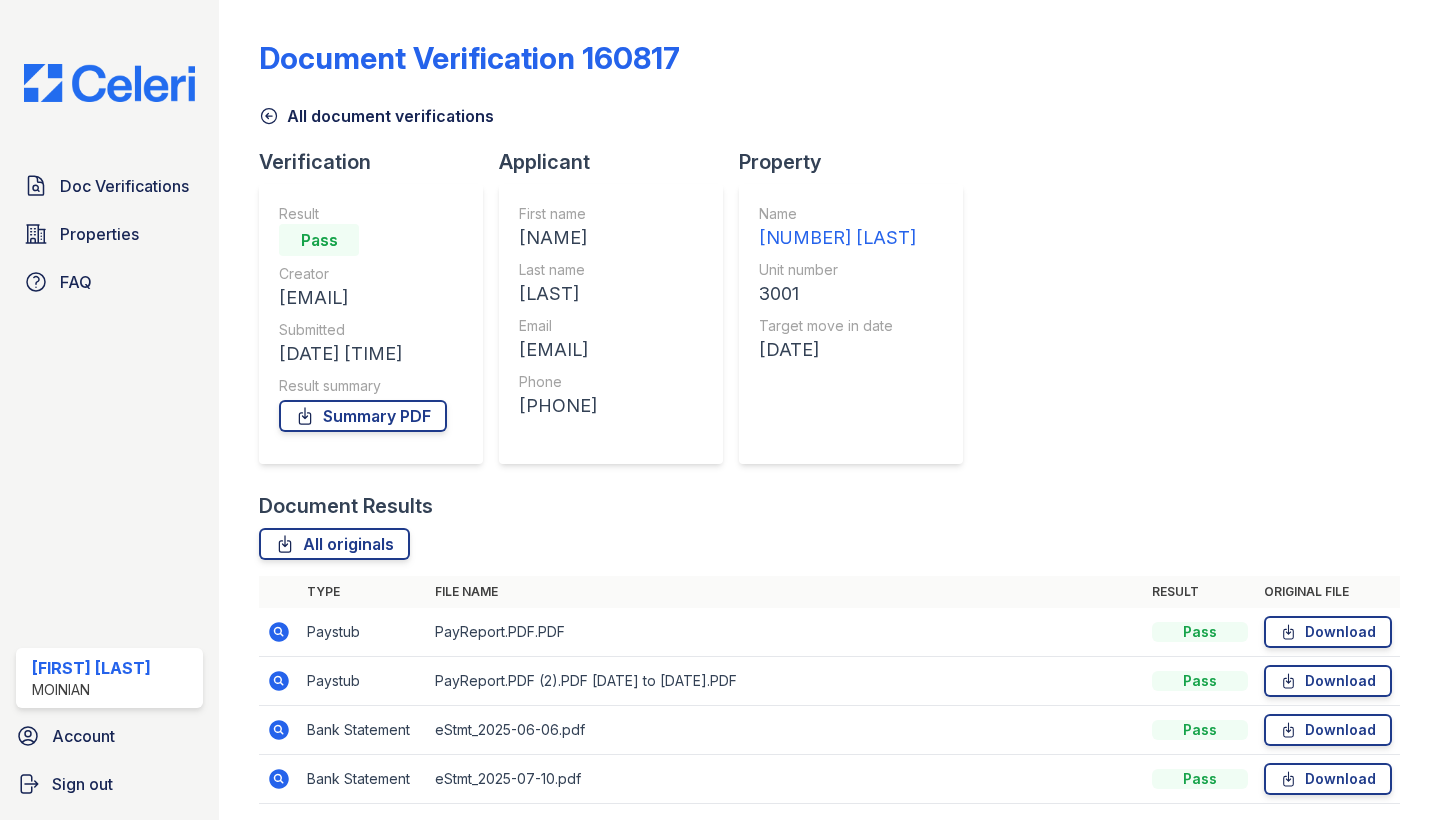 scroll, scrollTop: 0, scrollLeft: 0, axis: both 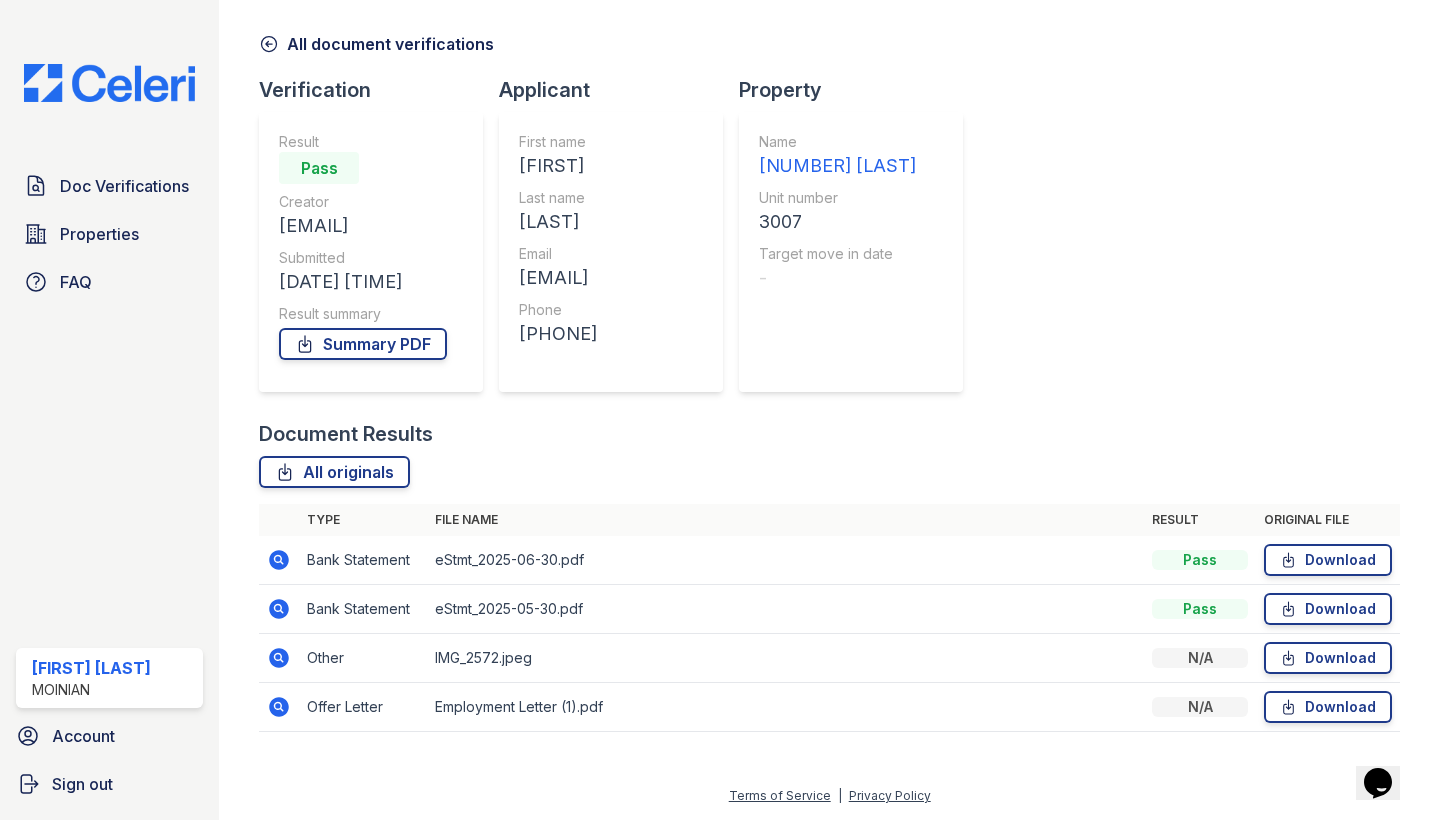 click 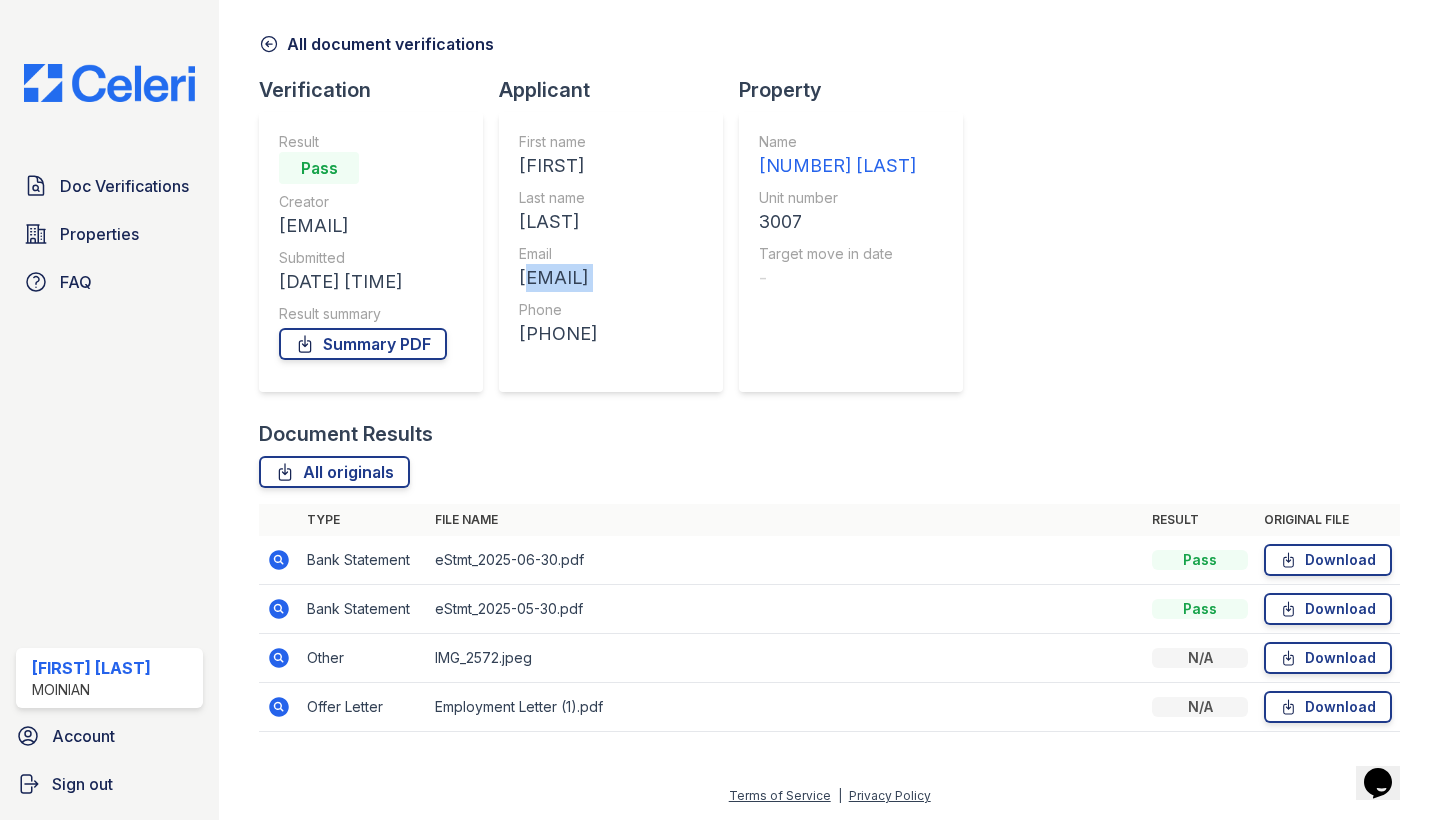 click on "alfred@moneychannelnyc.com" at bounding box center [558, 278] 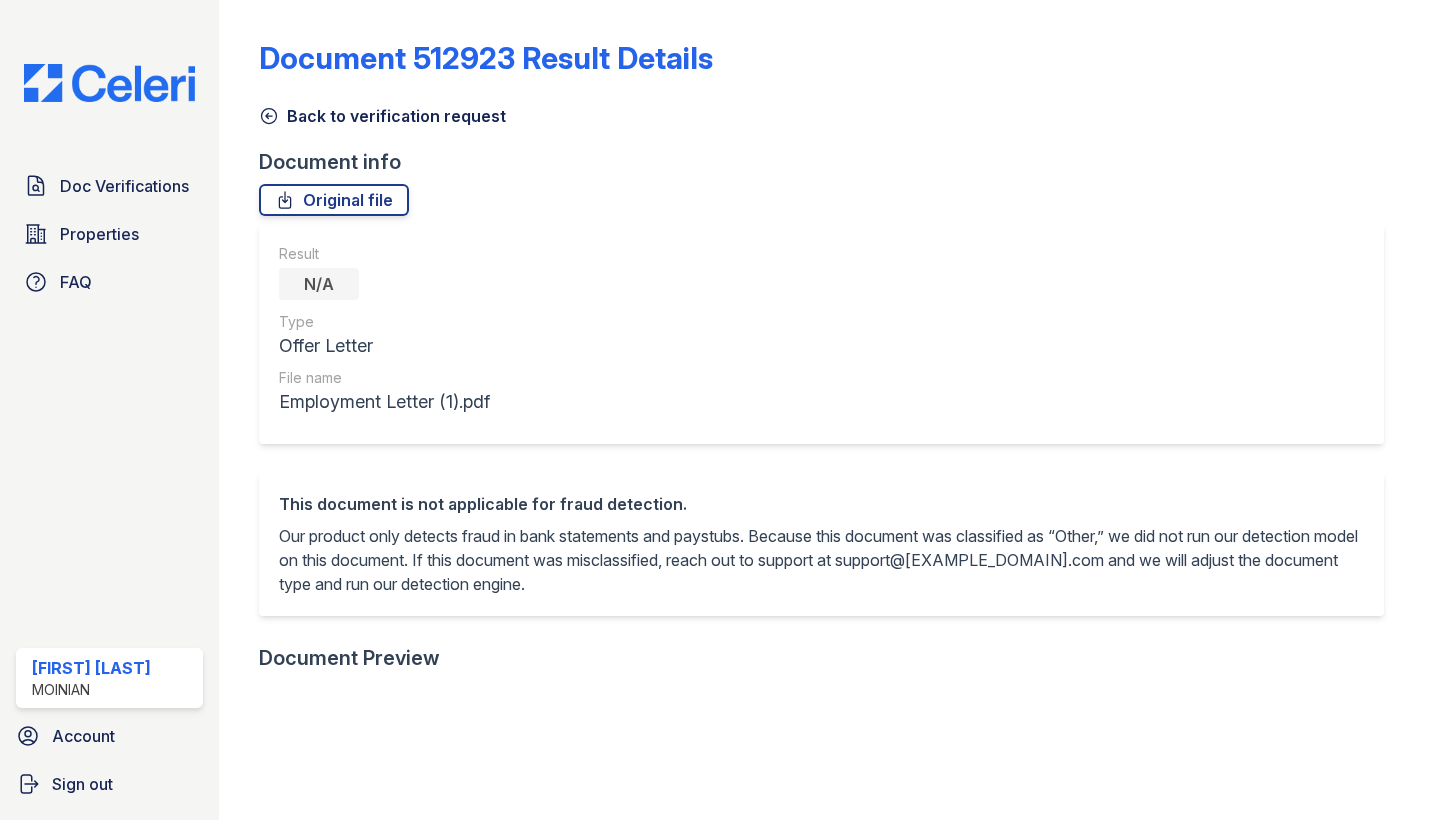 scroll, scrollTop: 0, scrollLeft: 0, axis: both 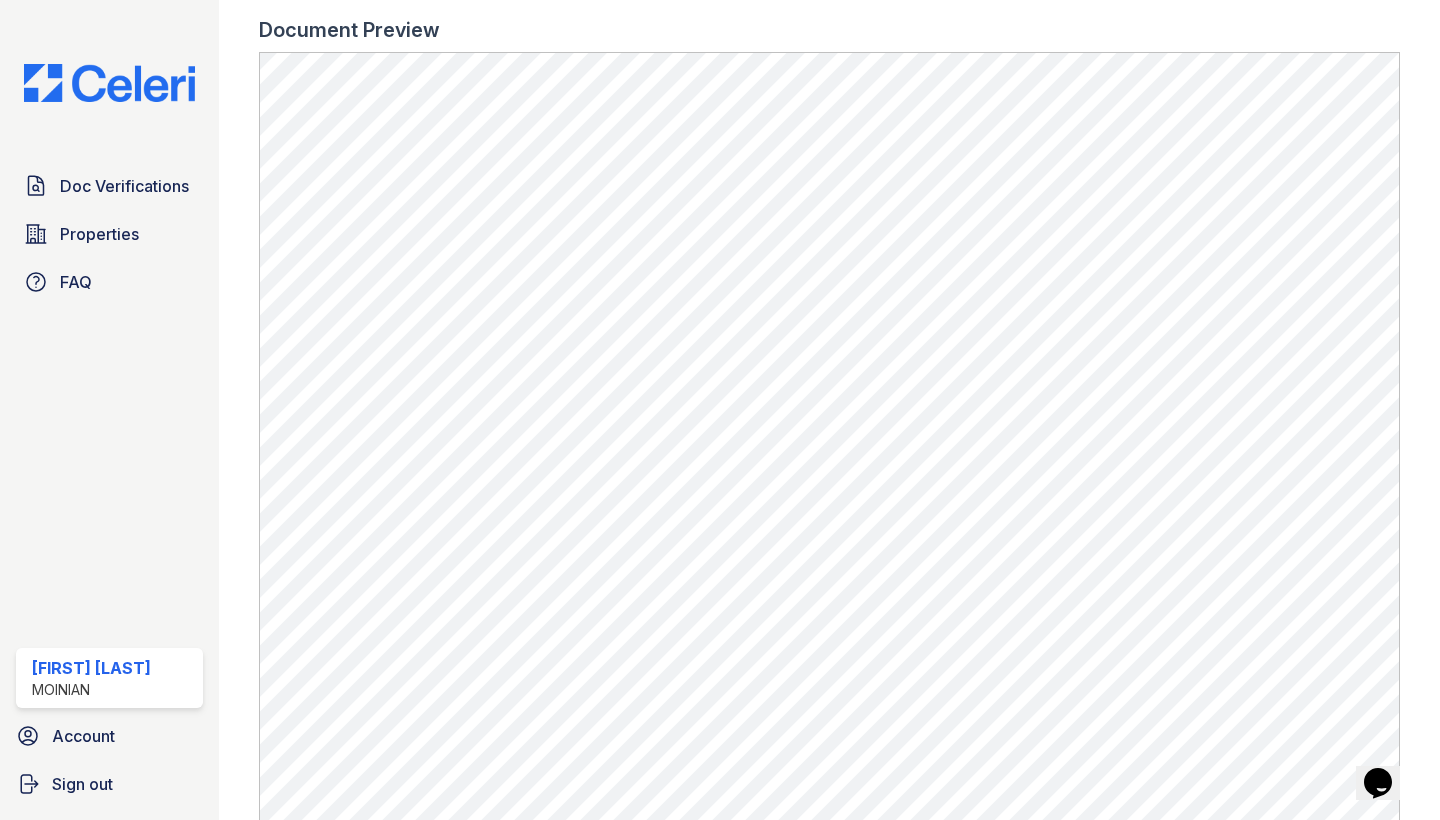 click on "This document is not applicable for fraud detection.
Our product only detects fraud in bank statements and paystubs. Because this document was classified as “Other,” we did not run our detection model on this document. If this document was misclassified, reach out to support at support@[EXAMPLE_DOMAIN].com and we will adjust the document type and run our detection engine." at bounding box center (829, -70) 